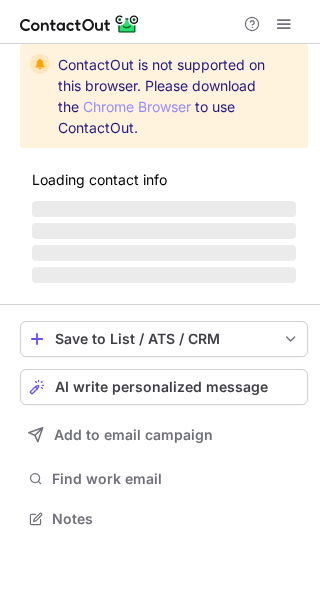 scroll, scrollTop: 0, scrollLeft: 0, axis: both 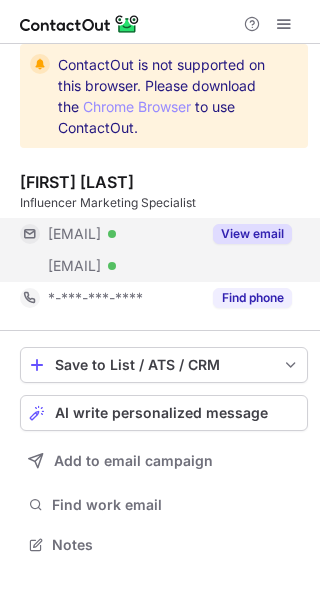click on "View email" at bounding box center [252, 234] 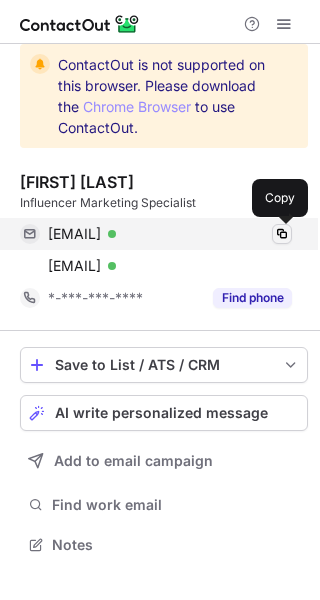 click at bounding box center (282, 234) 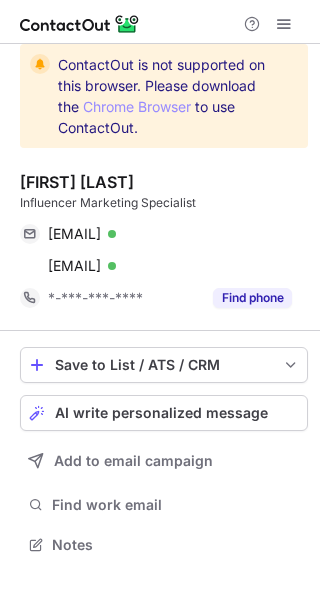 click on "Influencer Marketing Specialist" at bounding box center [164, 203] 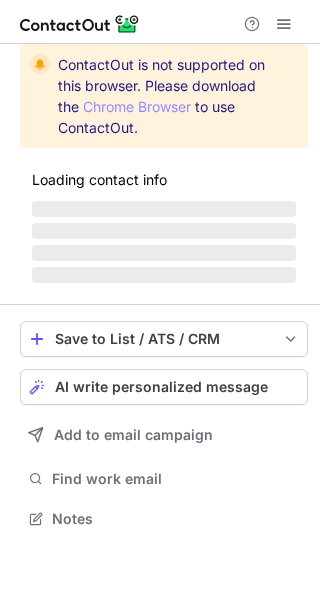 scroll, scrollTop: 0, scrollLeft: 0, axis: both 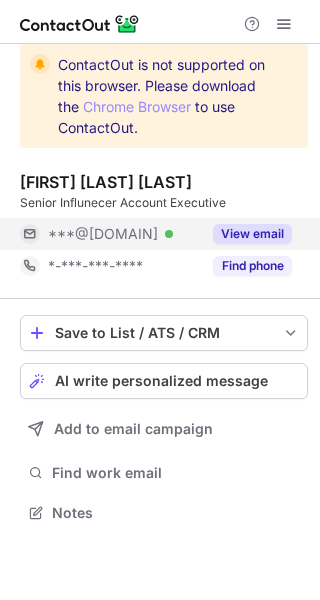 click on "View email" at bounding box center (252, 234) 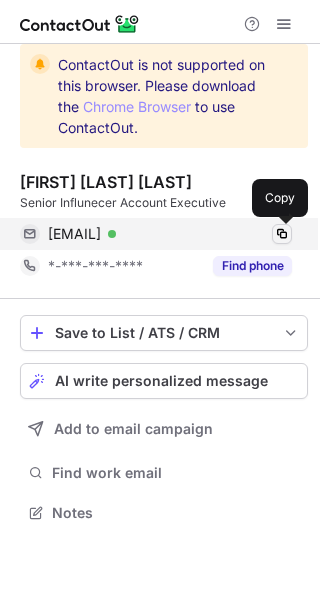 click at bounding box center (282, 234) 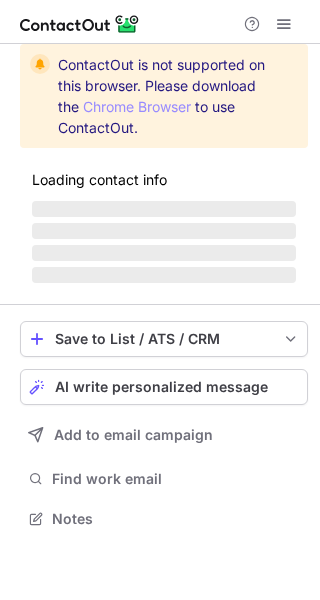 scroll, scrollTop: 0, scrollLeft: 0, axis: both 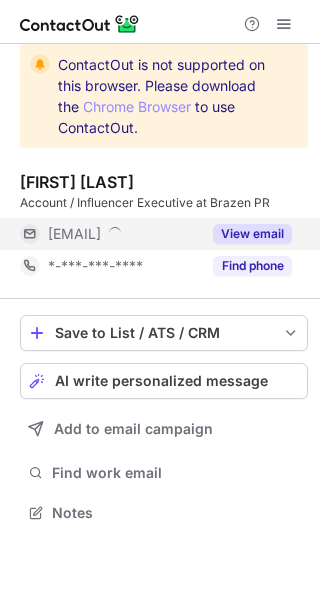 click on "View email" at bounding box center [252, 234] 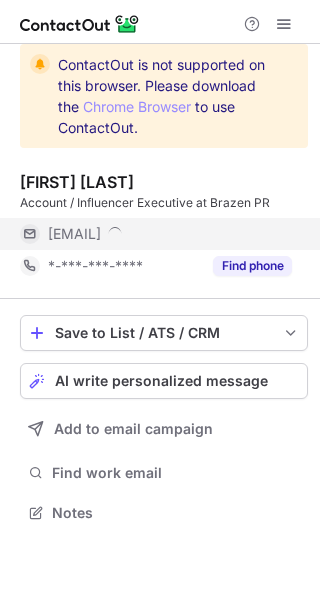 scroll, scrollTop: 10, scrollLeft: 10, axis: both 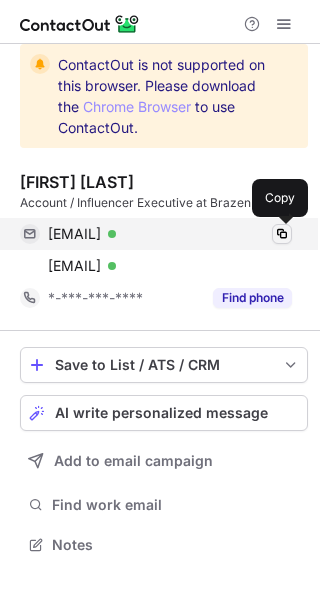 click at bounding box center [282, 234] 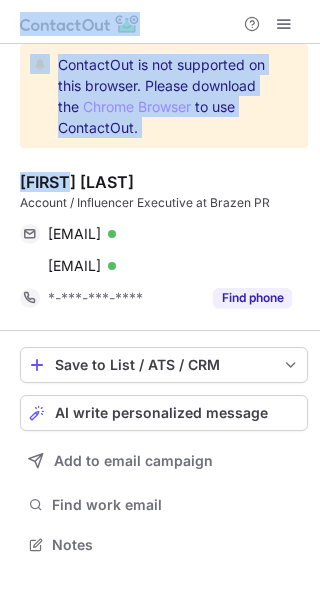 drag, startPoint x: 65, startPoint y: 180, endPoint x: -11, endPoint y: 181, distance: 76.00658 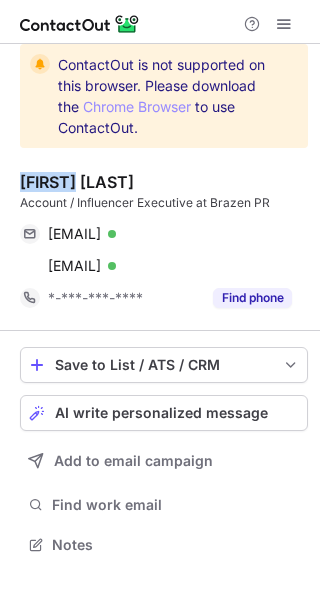 drag, startPoint x: 69, startPoint y: 181, endPoint x: 9, endPoint y: 184, distance: 60.074955 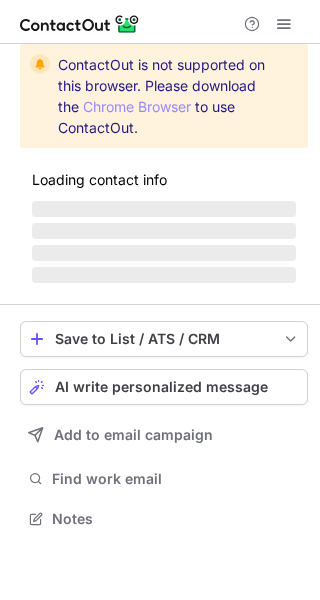 scroll, scrollTop: 0, scrollLeft: 0, axis: both 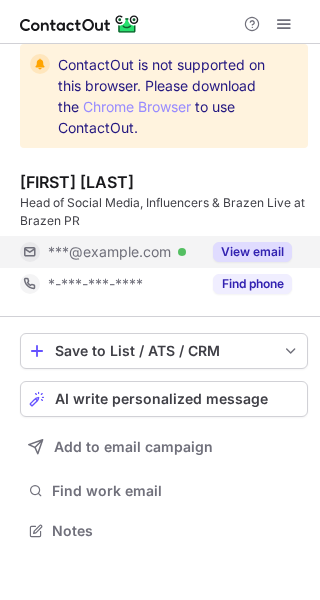click on "View email" at bounding box center [252, 252] 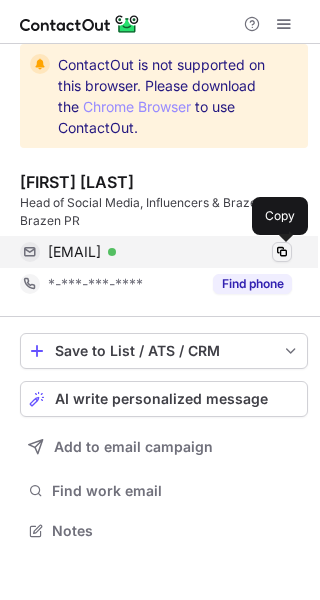 click at bounding box center (282, 252) 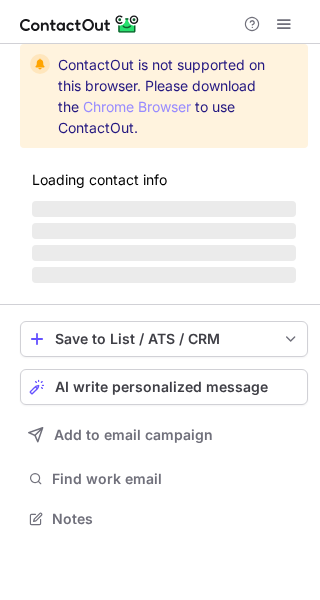 scroll, scrollTop: 0, scrollLeft: 0, axis: both 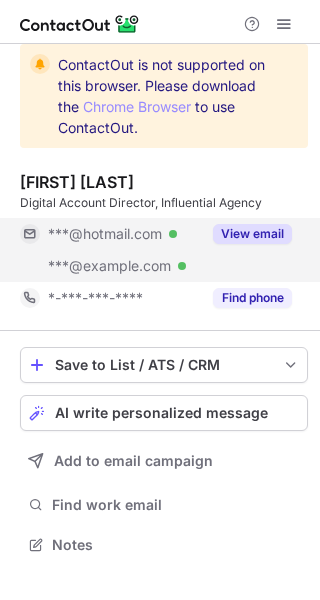 click on "View email" at bounding box center [252, 234] 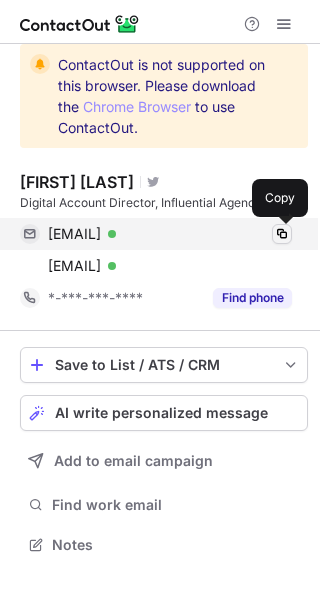 click at bounding box center (282, 234) 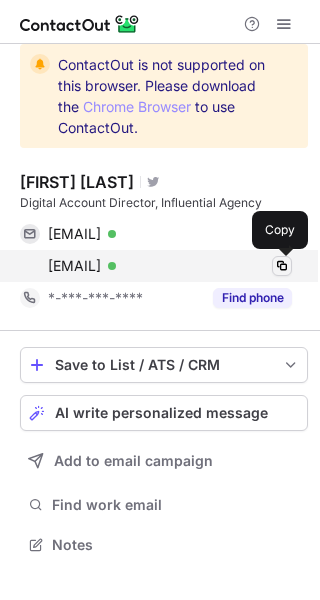 click at bounding box center (282, 266) 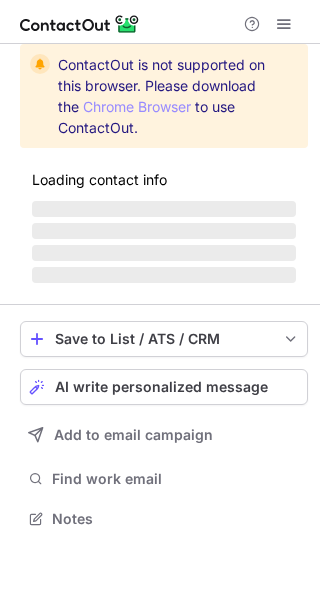 scroll, scrollTop: 0, scrollLeft: 0, axis: both 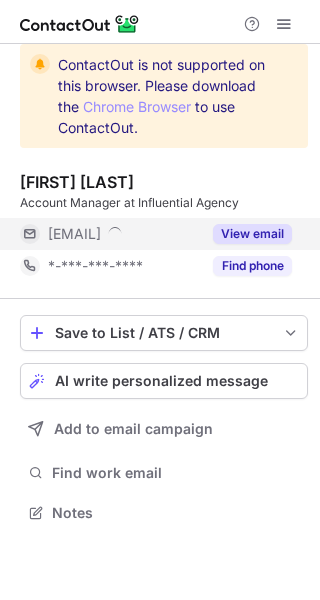 click on "View email" at bounding box center [252, 234] 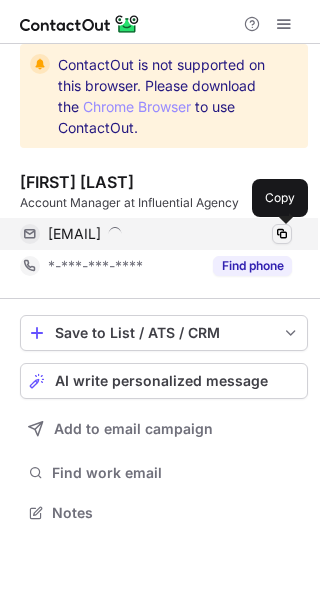 click at bounding box center (282, 234) 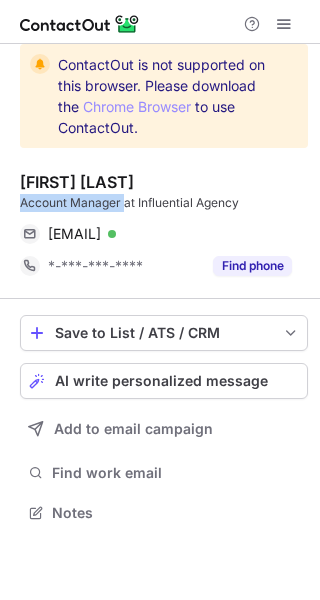 drag, startPoint x: 10, startPoint y: 200, endPoint x: 125, endPoint y: 206, distance: 115.15642 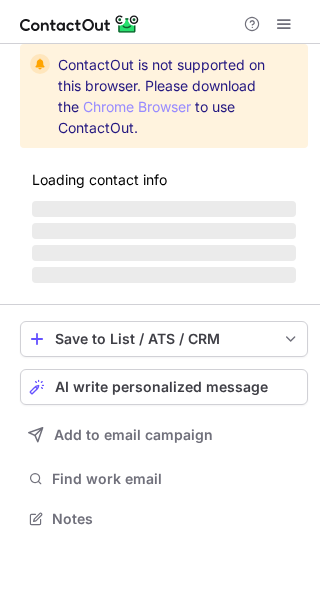 scroll, scrollTop: 0, scrollLeft: 0, axis: both 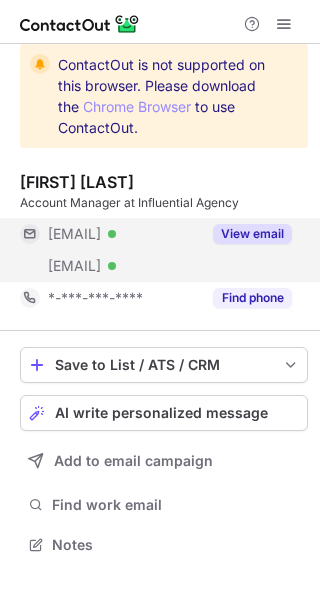 click on "View email" at bounding box center (252, 234) 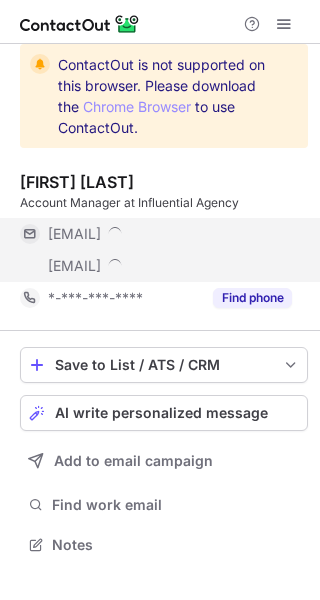 scroll, scrollTop: 10, scrollLeft: 10, axis: both 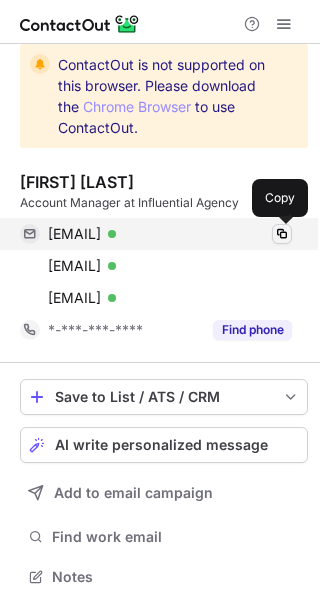 click at bounding box center [282, 234] 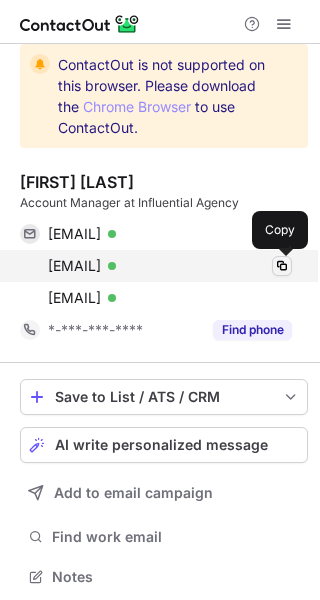 click at bounding box center (282, 266) 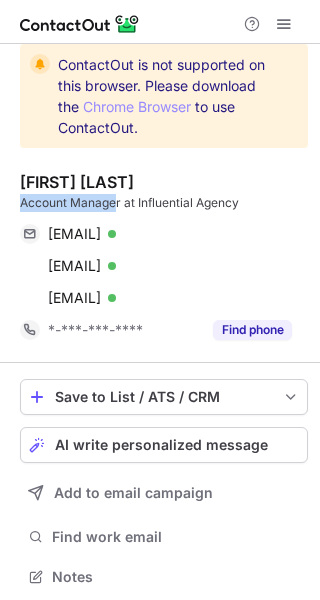drag, startPoint x: 14, startPoint y: 199, endPoint x: 118, endPoint y: 206, distance: 104.23531 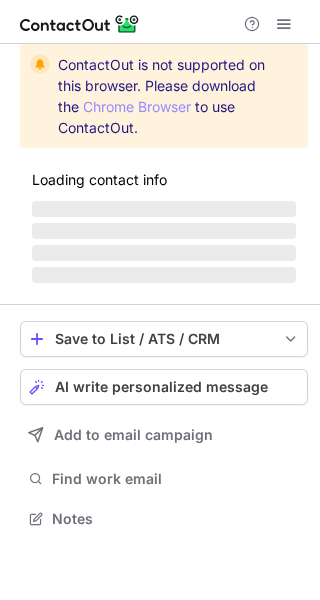 scroll, scrollTop: 0, scrollLeft: 0, axis: both 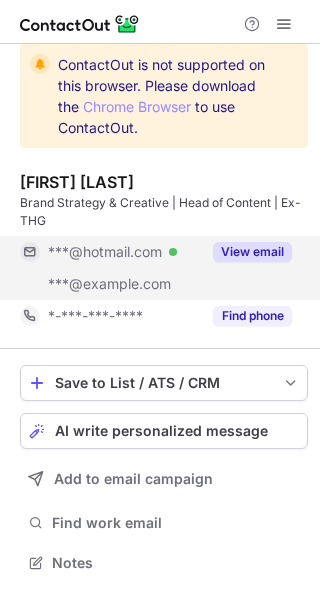 click on "View email" at bounding box center [252, 252] 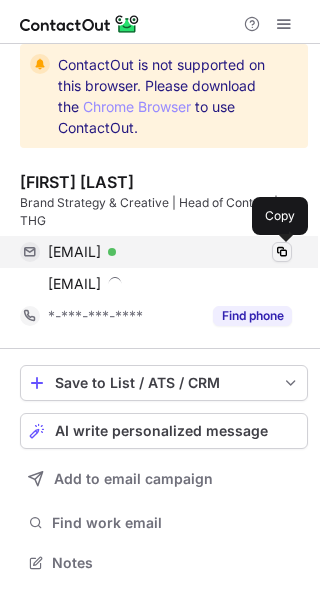 click at bounding box center [282, 252] 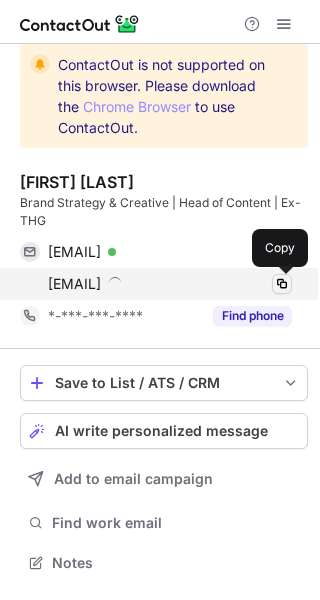 click at bounding box center (282, 284) 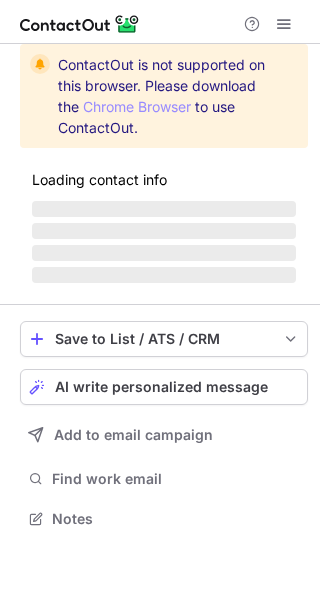 scroll, scrollTop: 0, scrollLeft: 0, axis: both 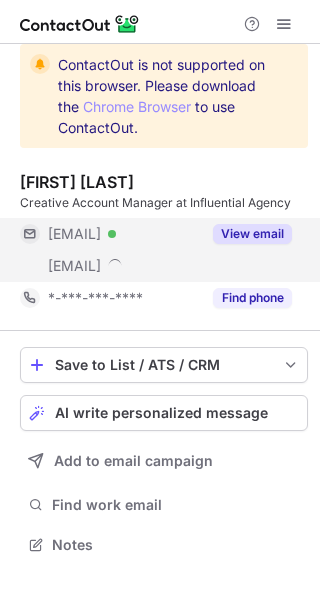 click on "View email" at bounding box center (252, 234) 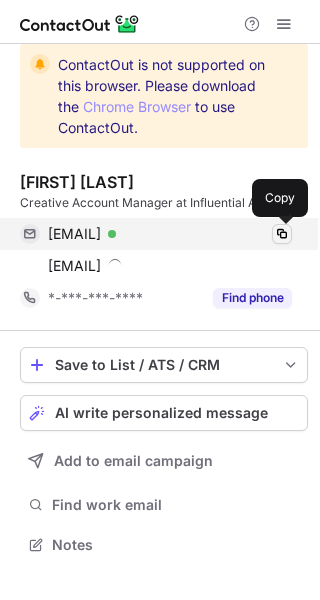 click at bounding box center (282, 234) 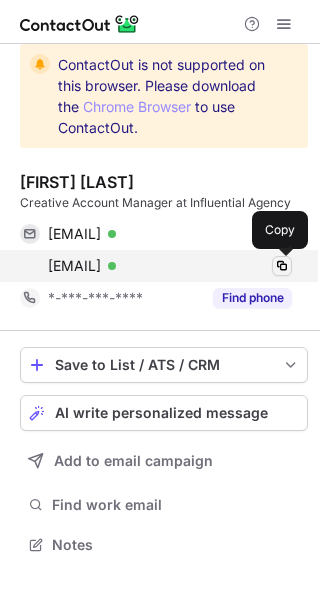 click at bounding box center (282, 266) 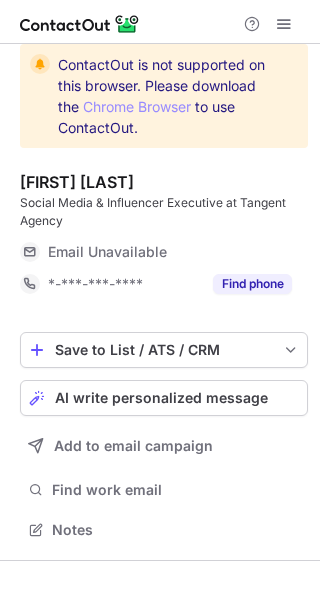 scroll, scrollTop: 0, scrollLeft: 0, axis: both 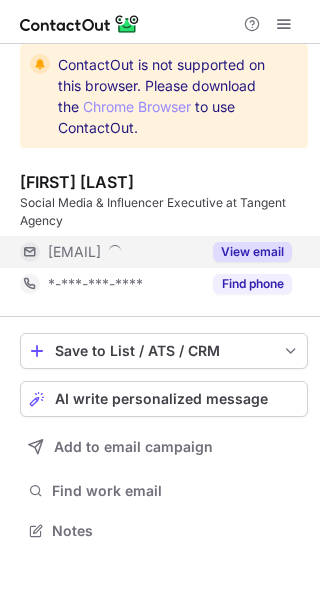 click on "View email" at bounding box center [252, 252] 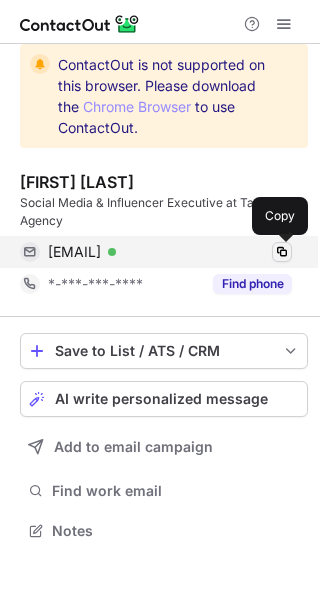 click at bounding box center [282, 252] 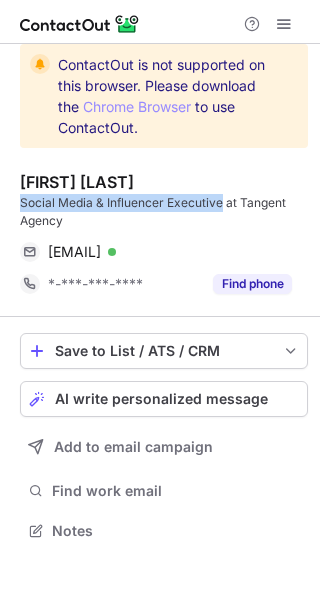 drag, startPoint x: 220, startPoint y: 206, endPoint x: 17, endPoint y: 203, distance: 203.02217 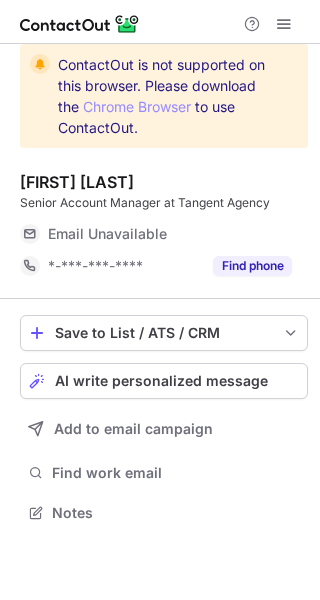 scroll, scrollTop: 0, scrollLeft: 0, axis: both 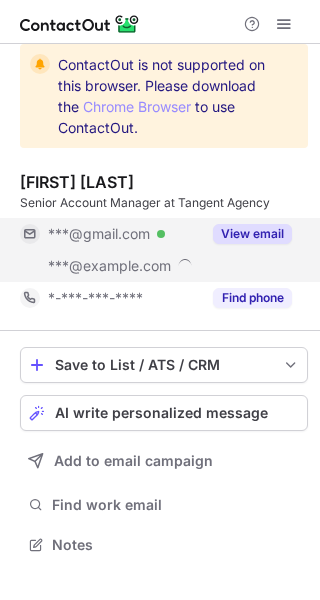 click on "View email" at bounding box center [252, 234] 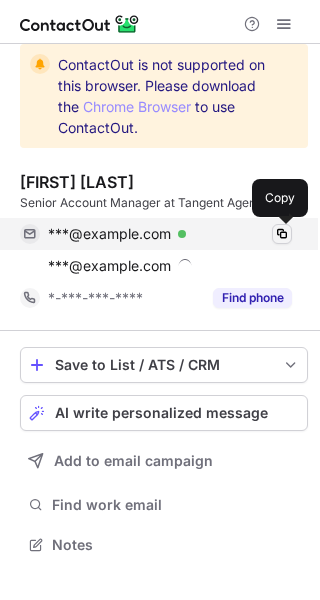 click at bounding box center [282, 234] 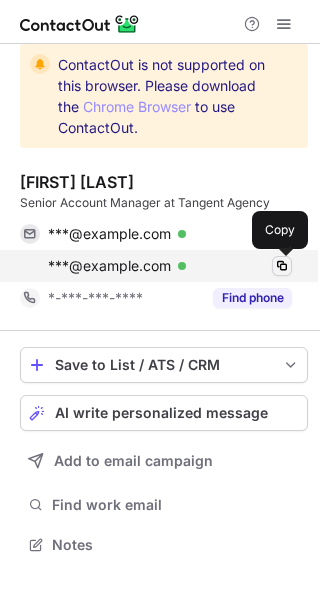 click at bounding box center (282, 266) 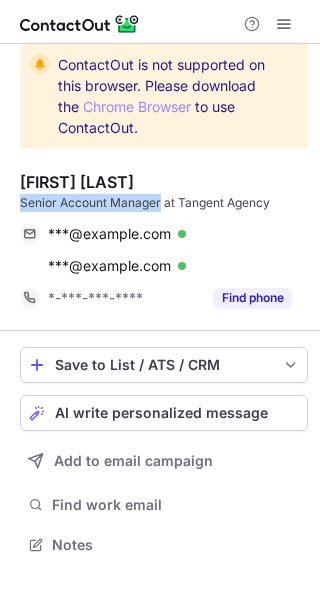 drag, startPoint x: 14, startPoint y: 205, endPoint x: 161, endPoint y: 205, distance: 147 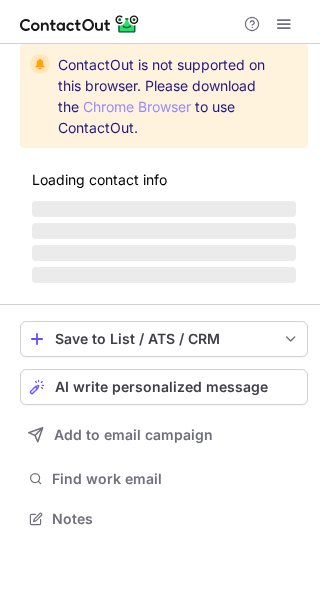 scroll, scrollTop: 0, scrollLeft: 0, axis: both 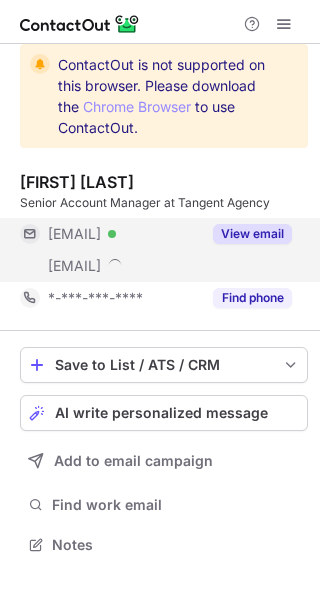 click on "View email" at bounding box center [252, 234] 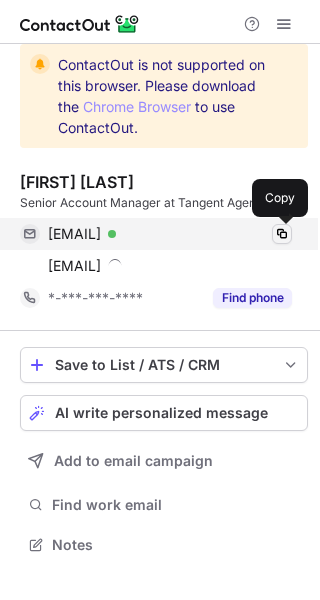 click at bounding box center [282, 234] 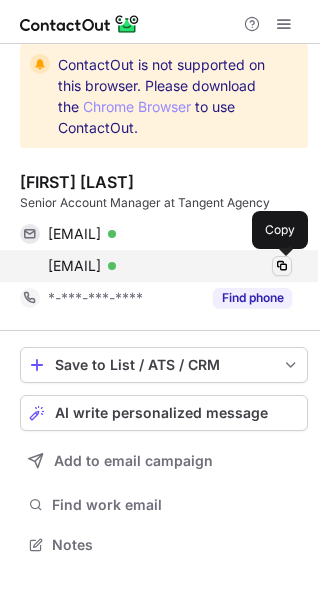 click at bounding box center [282, 266] 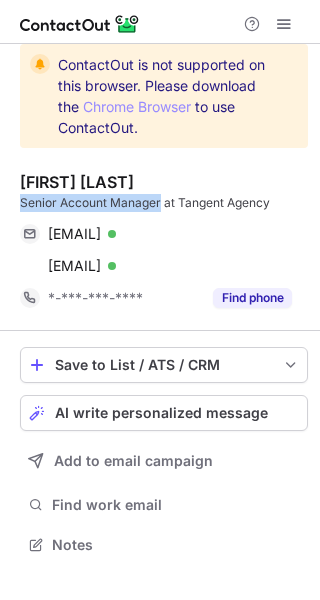 drag, startPoint x: 58, startPoint y: 201, endPoint x: 161, endPoint y: 209, distance: 103.31021 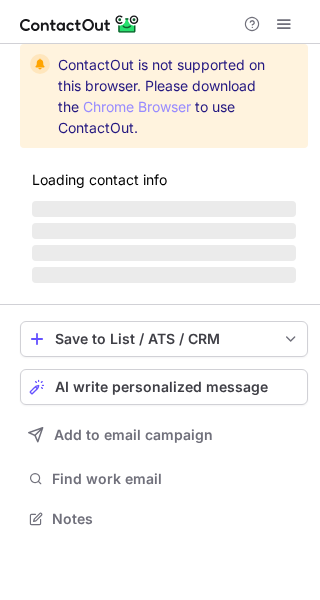 scroll, scrollTop: 0, scrollLeft: 0, axis: both 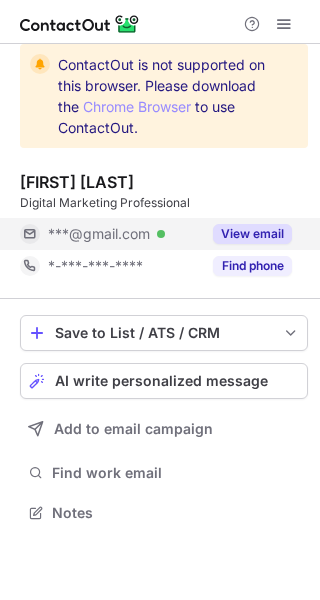 click on "View email" at bounding box center [252, 234] 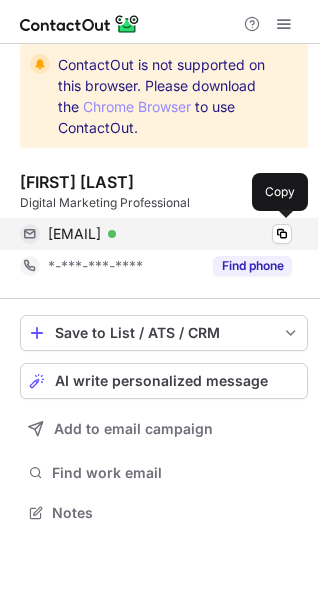 click on "[EMAIL] Verified Copy" at bounding box center [156, 234] 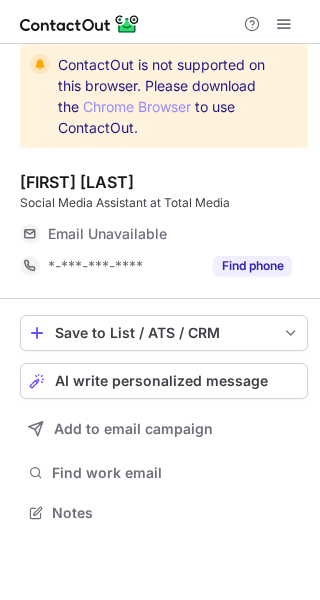 scroll, scrollTop: 0, scrollLeft: 0, axis: both 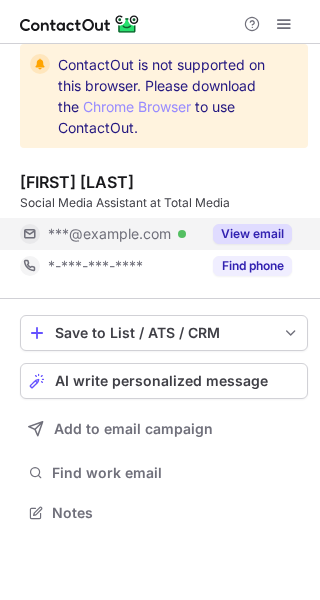click on "View email" at bounding box center (252, 234) 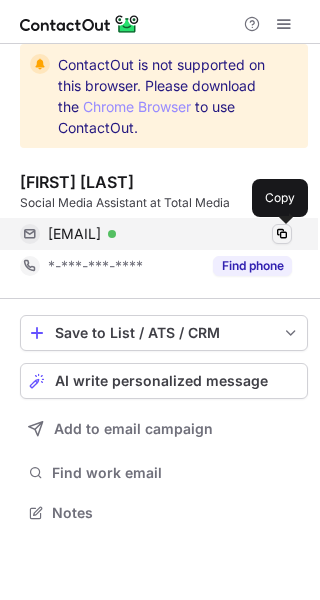 click at bounding box center [282, 234] 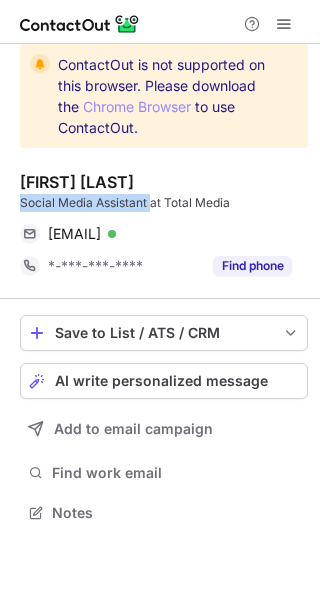 drag, startPoint x: 17, startPoint y: 200, endPoint x: 154, endPoint y: 207, distance: 137.17871 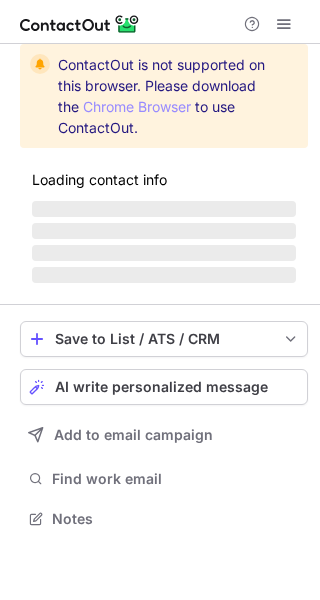 scroll, scrollTop: 0, scrollLeft: 0, axis: both 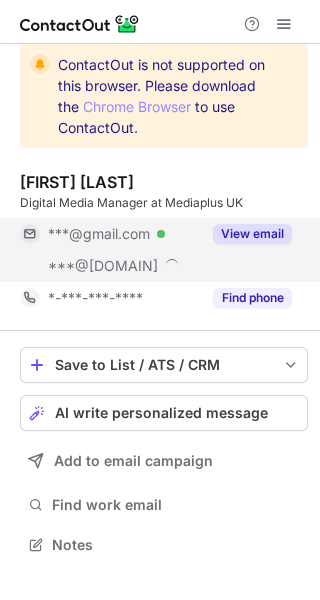 click on "View email" at bounding box center [252, 234] 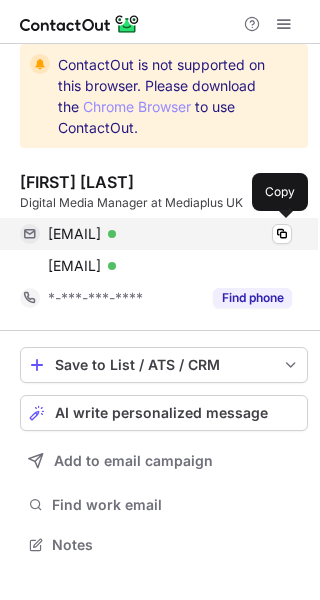 click on "[EMAIL] Verified Copy" at bounding box center [156, 234] 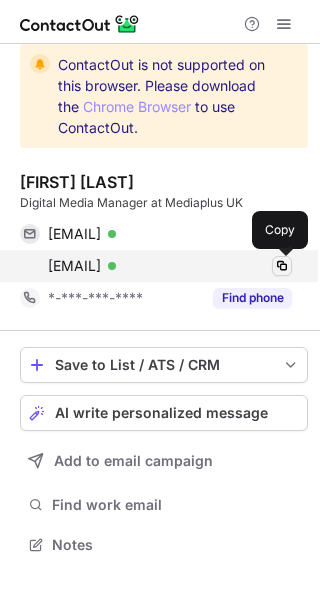 click at bounding box center (282, 266) 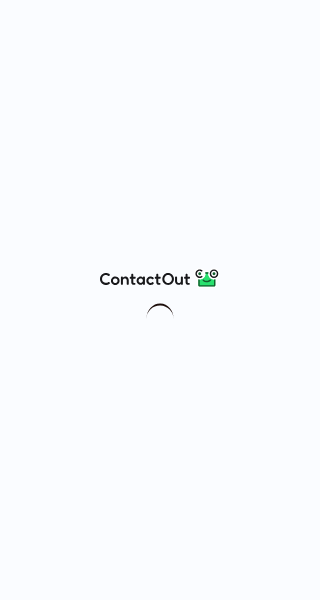 scroll, scrollTop: 0, scrollLeft: 0, axis: both 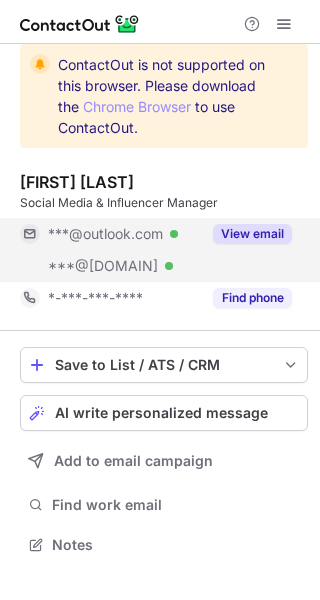 click on "View email" at bounding box center [252, 234] 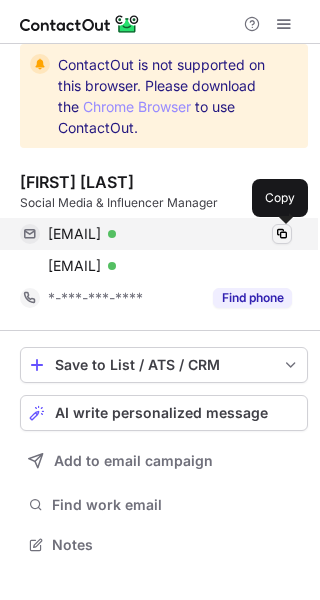 click at bounding box center [282, 234] 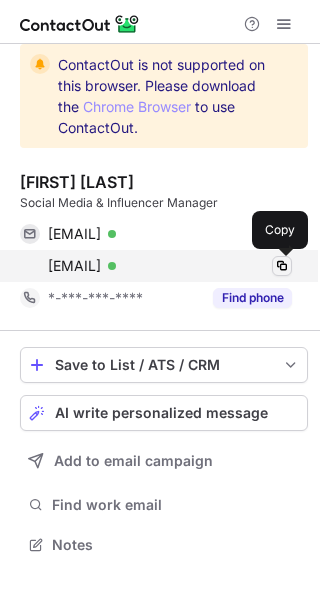 click at bounding box center (282, 266) 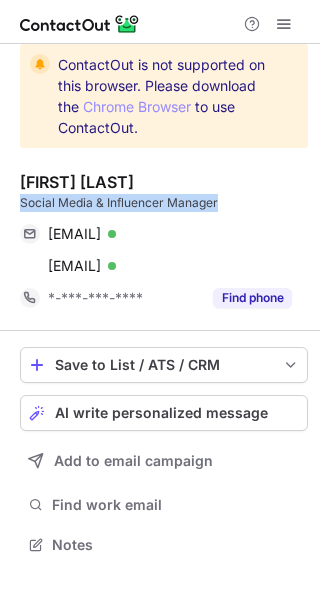 drag, startPoint x: 223, startPoint y: 202, endPoint x: 9, endPoint y: 200, distance: 214.00934 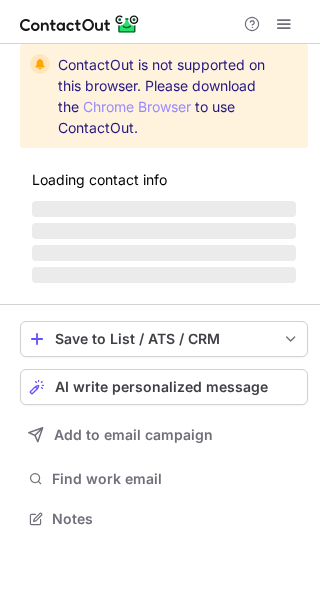 scroll, scrollTop: 0, scrollLeft: 0, axis: both 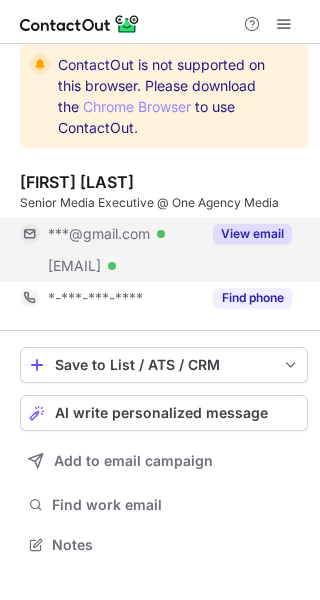 click on "View email" at bounding box center (252, 234) 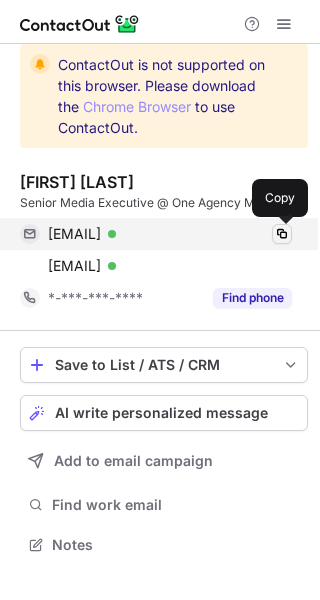 click at bounding box center [282, 234] 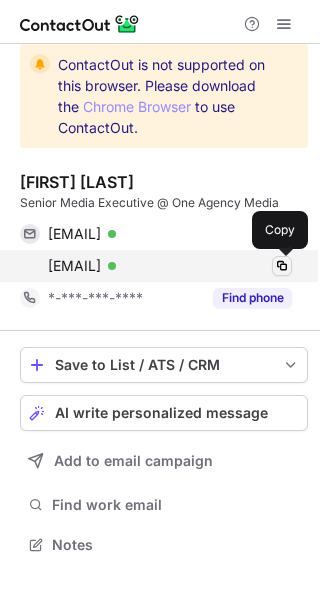click at bounding box center (282, 266) 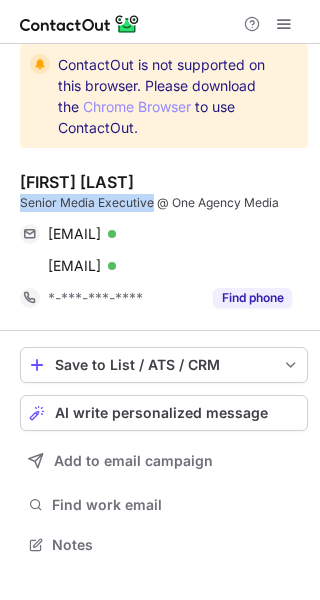 drag, startPoint x: 84, startPoint y: 205, endPoint x: 151, endPoint y: 202, distance: 67.06713 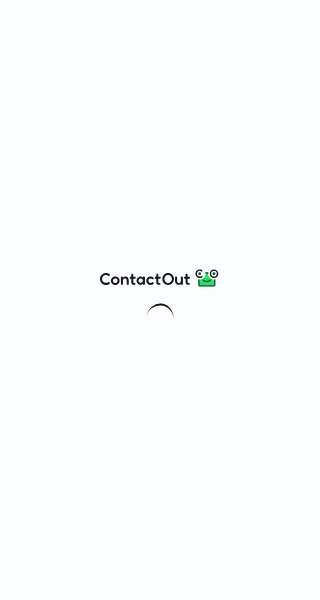 scroll, scrollTop: 0, scrollLeft: 0, axis: both 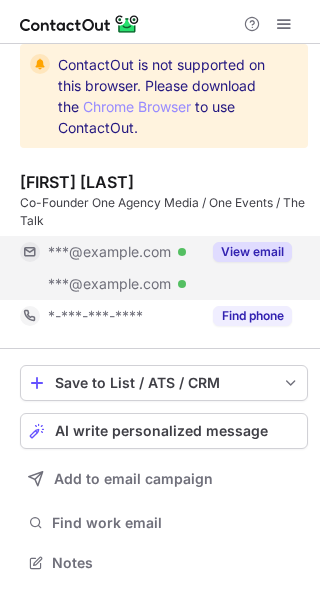 click on "View email" at bounding box center [252, 252] 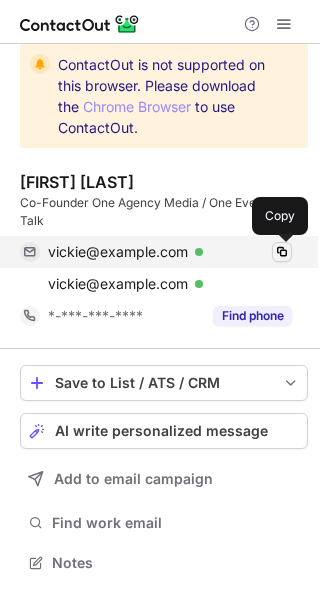 click at bounding box center [282, 252] 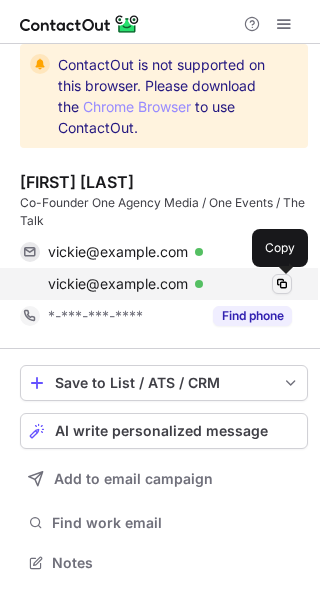 click at bounding box center (282, 284) 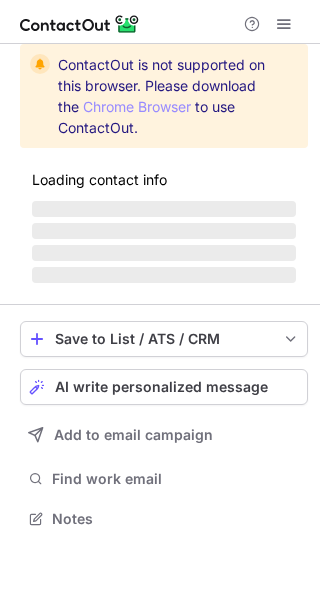 scroll, scrollTop: 0, scrollLeft: 0, axis: both 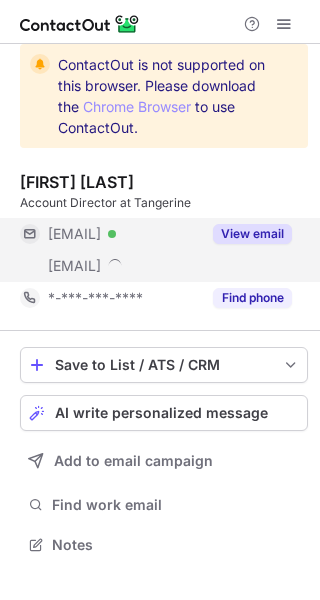 click on "View email" at bounding box center [252, 234] 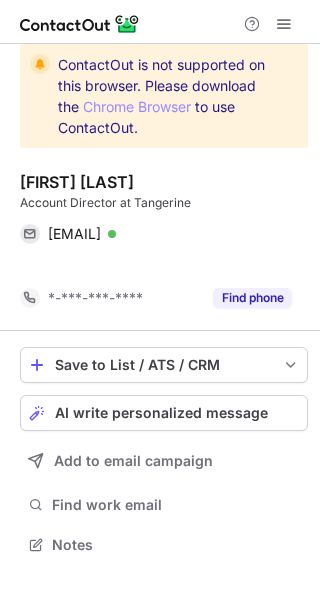 scroll, scrollTop: 499, scrollLeft: 320, axis: both 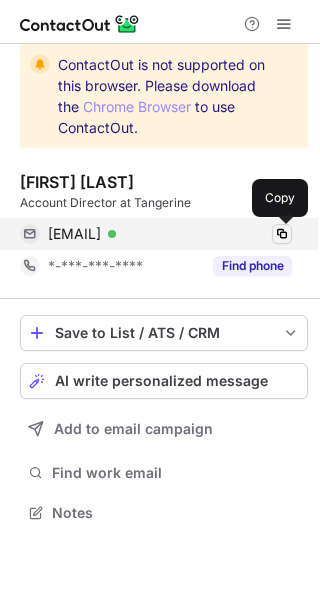 click at bounding box center [282, 234] 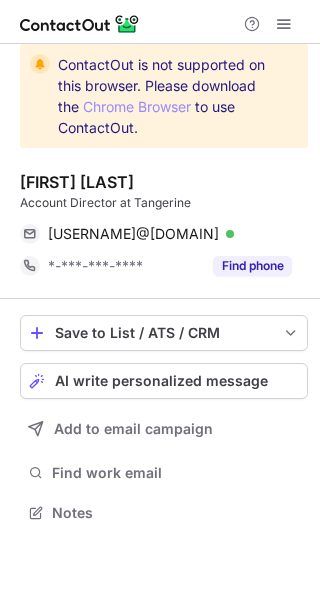 scroll, scrollTop: 0, scrollLeft: 0, axis: both 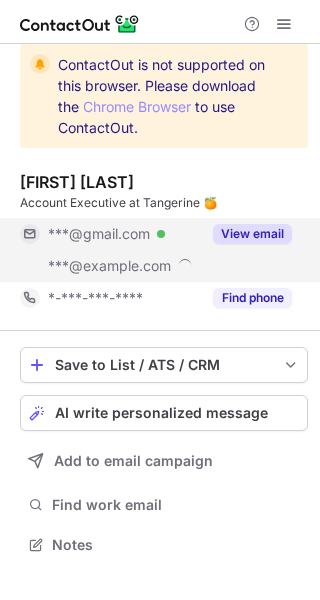 click on "View email" at bounding box center (252, 234) 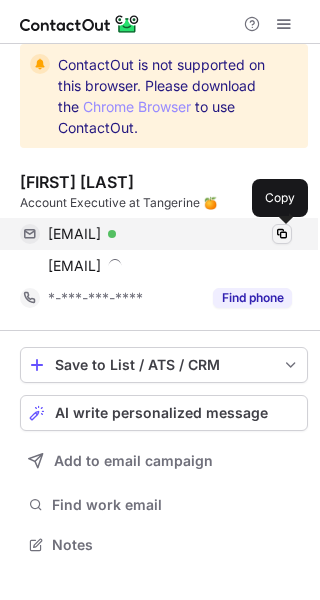 click at bounding box center (282, 234) 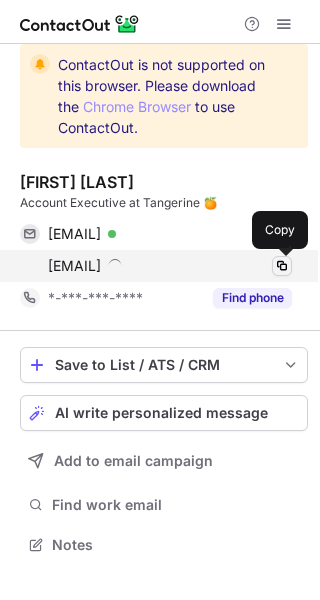 click at bounding box center [282, 266] 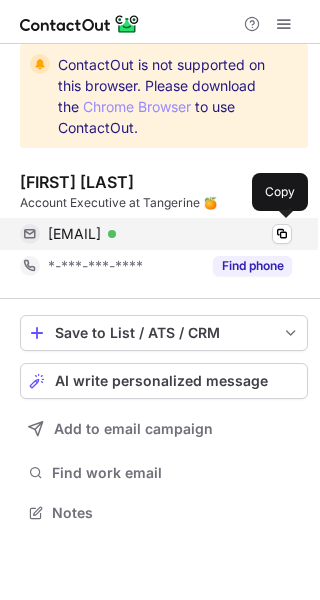 scroll, scrollTop: 499, scrollLeft: 320, axis: both 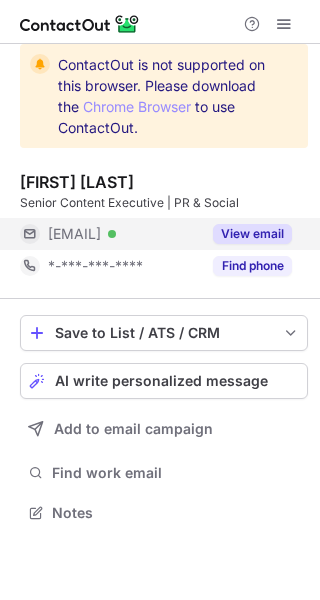 click on "View email" at bounding box center [252, 234] 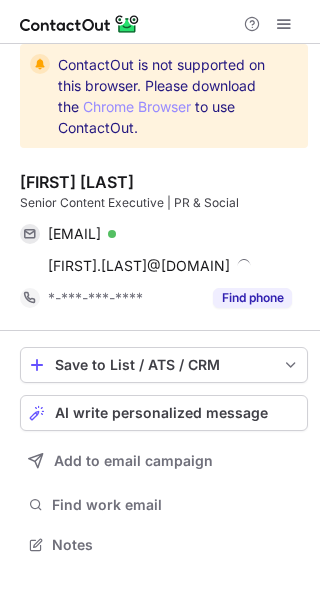 scroll, scrollTop: 10, scrollLeft: 10, axis: both 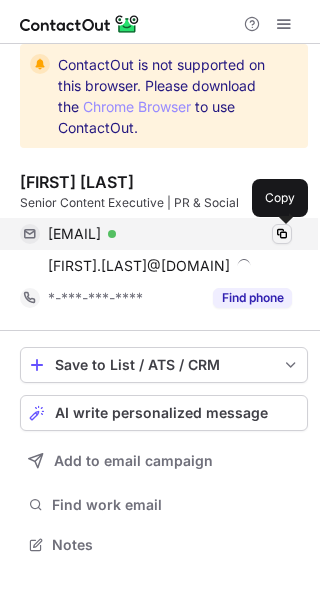 click at bounding box center [282, 234] 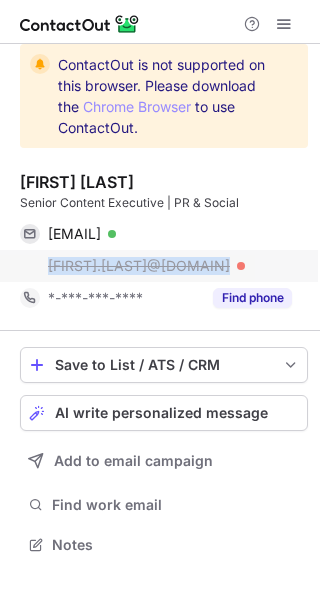 drag, startPoint x: 258, startPoint y: 261, endPoint x: 34, endPoint y: 266, distance: 224.0558 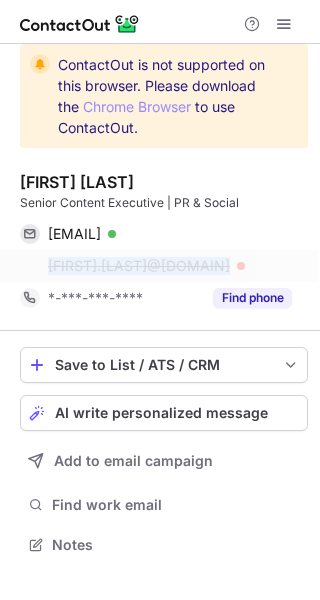 copy on "[FIRST].[LAST]@[DOMAIN]" 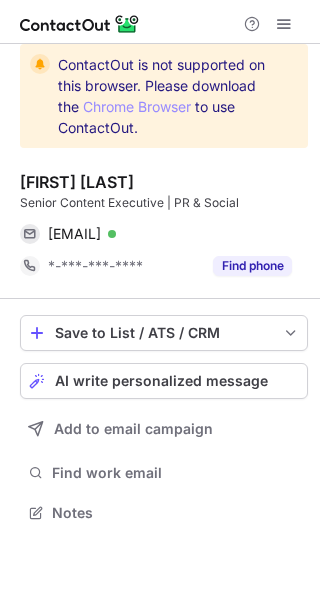 scroll, scrollTop: 499, scrollLeft: 320, axis: both 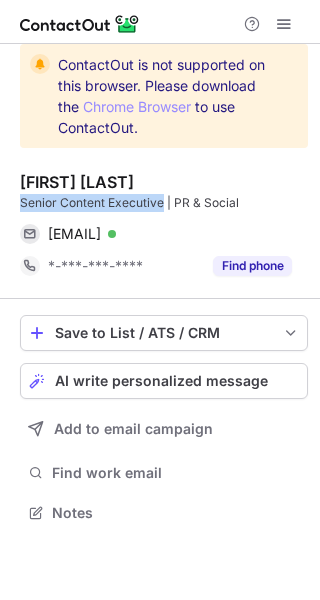 drag, startPoint x: 15, startPoint y: 203, endPoint x: 161, endPoint y: 201, distance: 146.0137 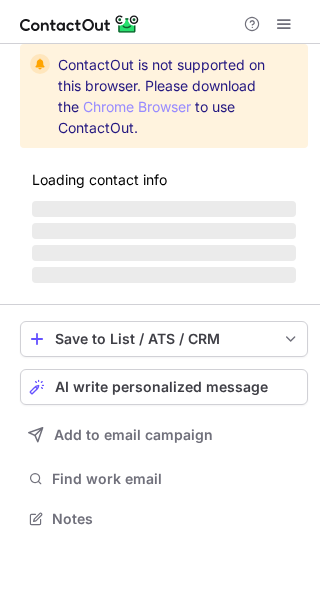 scroll, scrollTop: 0, scrollLeft: 0, axis: both 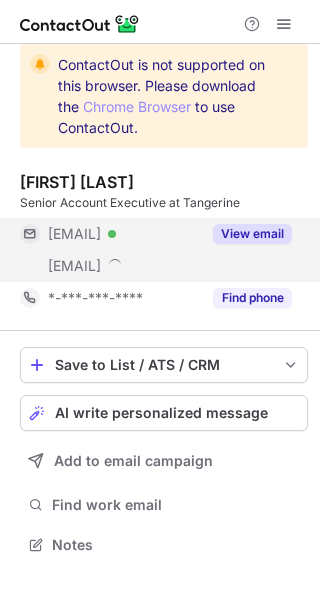 click on "View email" at bounding box center [252, 234] 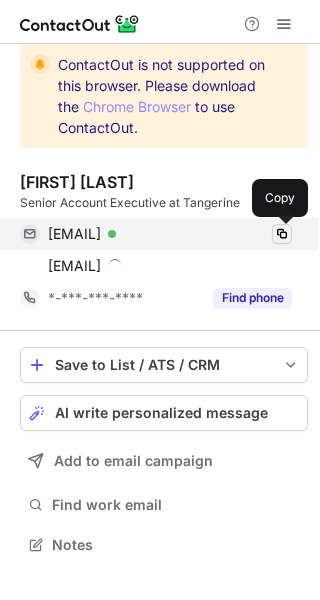 click at bounding box center (282, 234) 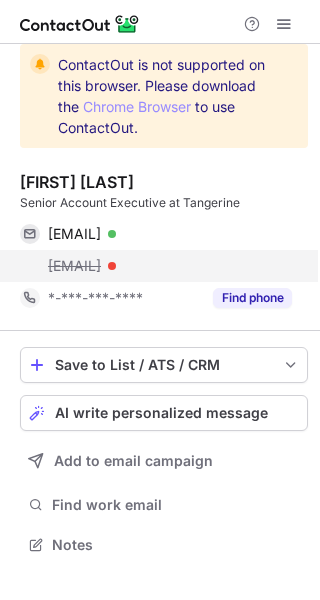 drag, startPoint x: 223, startPoint y: 269, endPoint x: 49, endPoint y: 276, distance: 174.14075 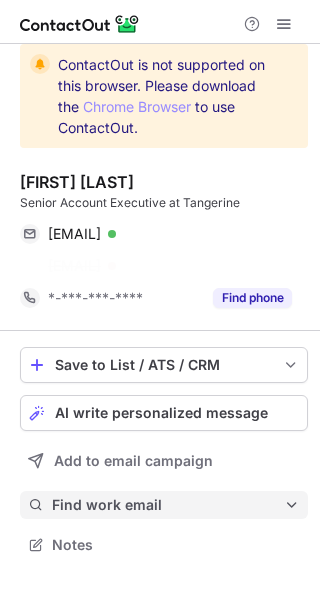 scroll, scrollTop: 499, scrollLeft: 320, axis: both 